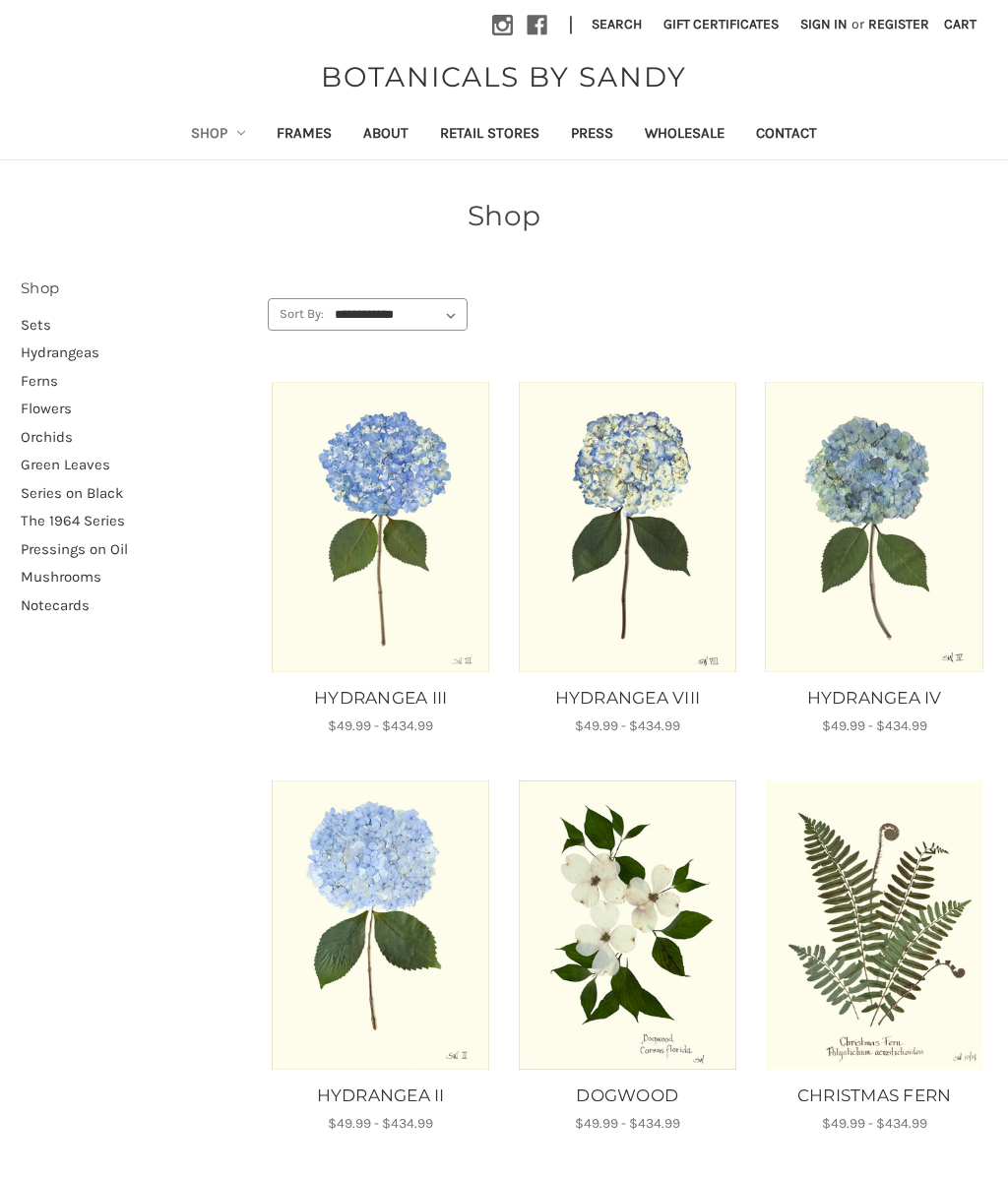 scroll, scrollTop: 0, scrollLeft: 0, axis: both 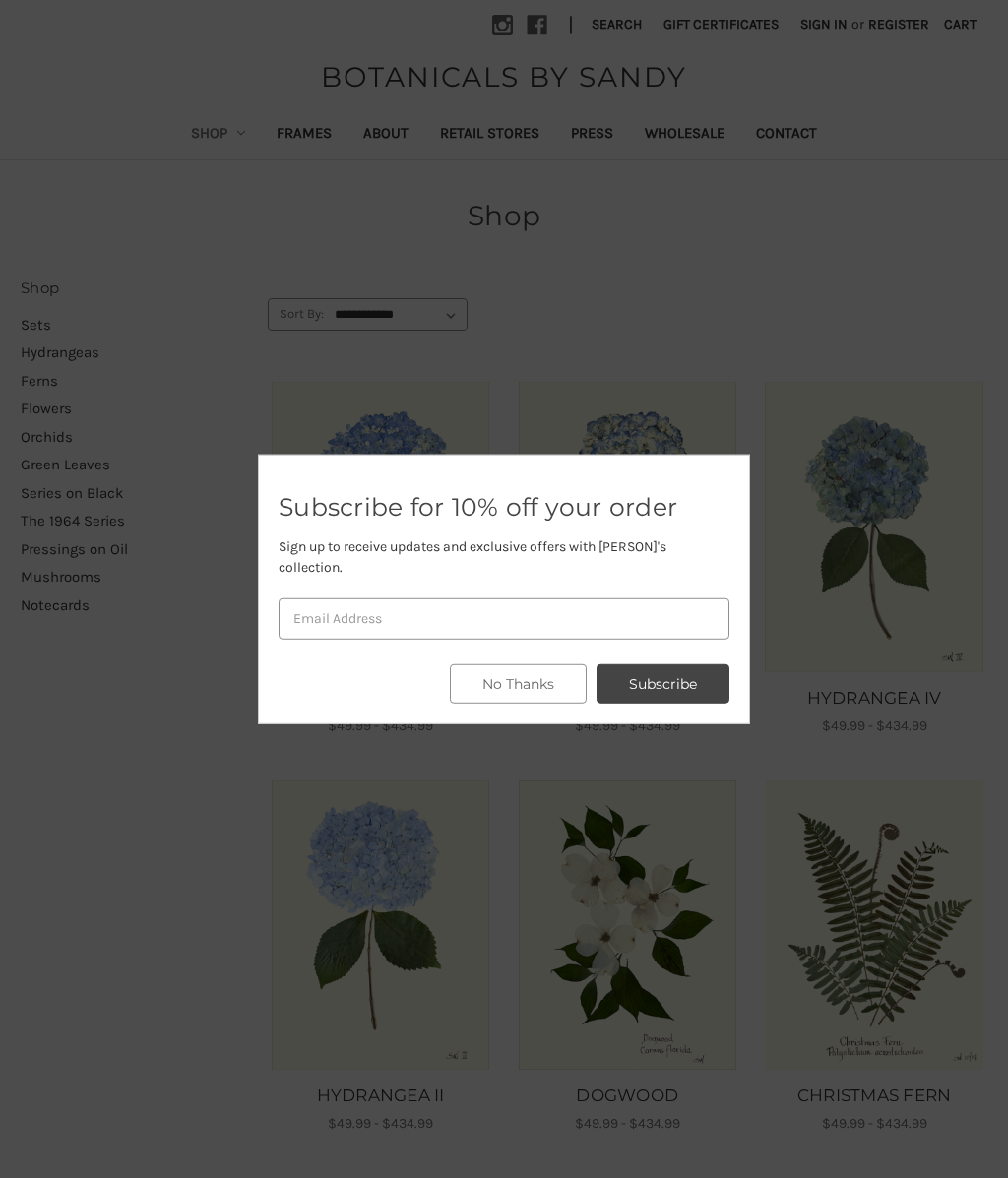 click at bounding box center [504, 589] 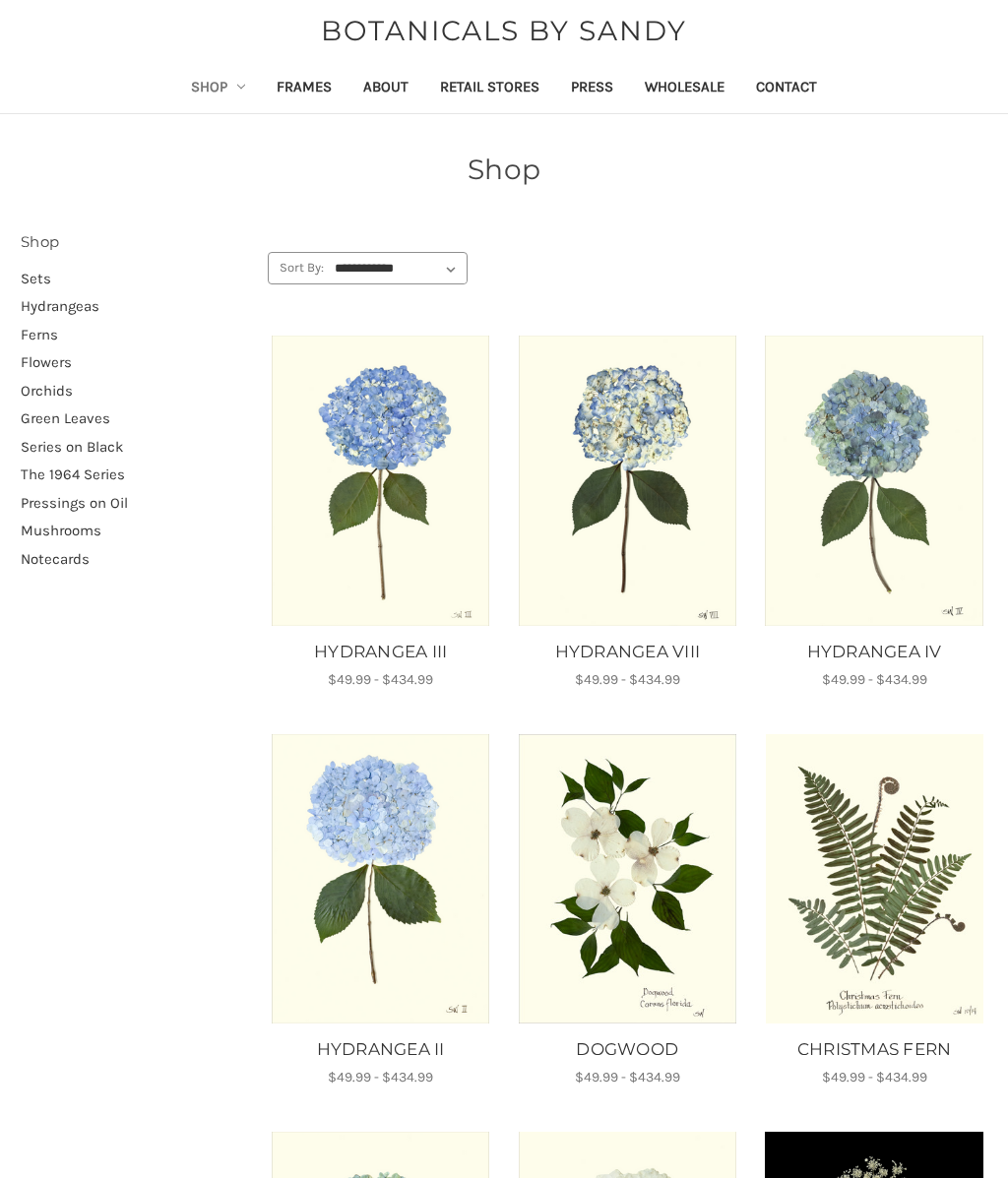 scroll, scrollTop: 0, scrollLeft: 0, axis: both 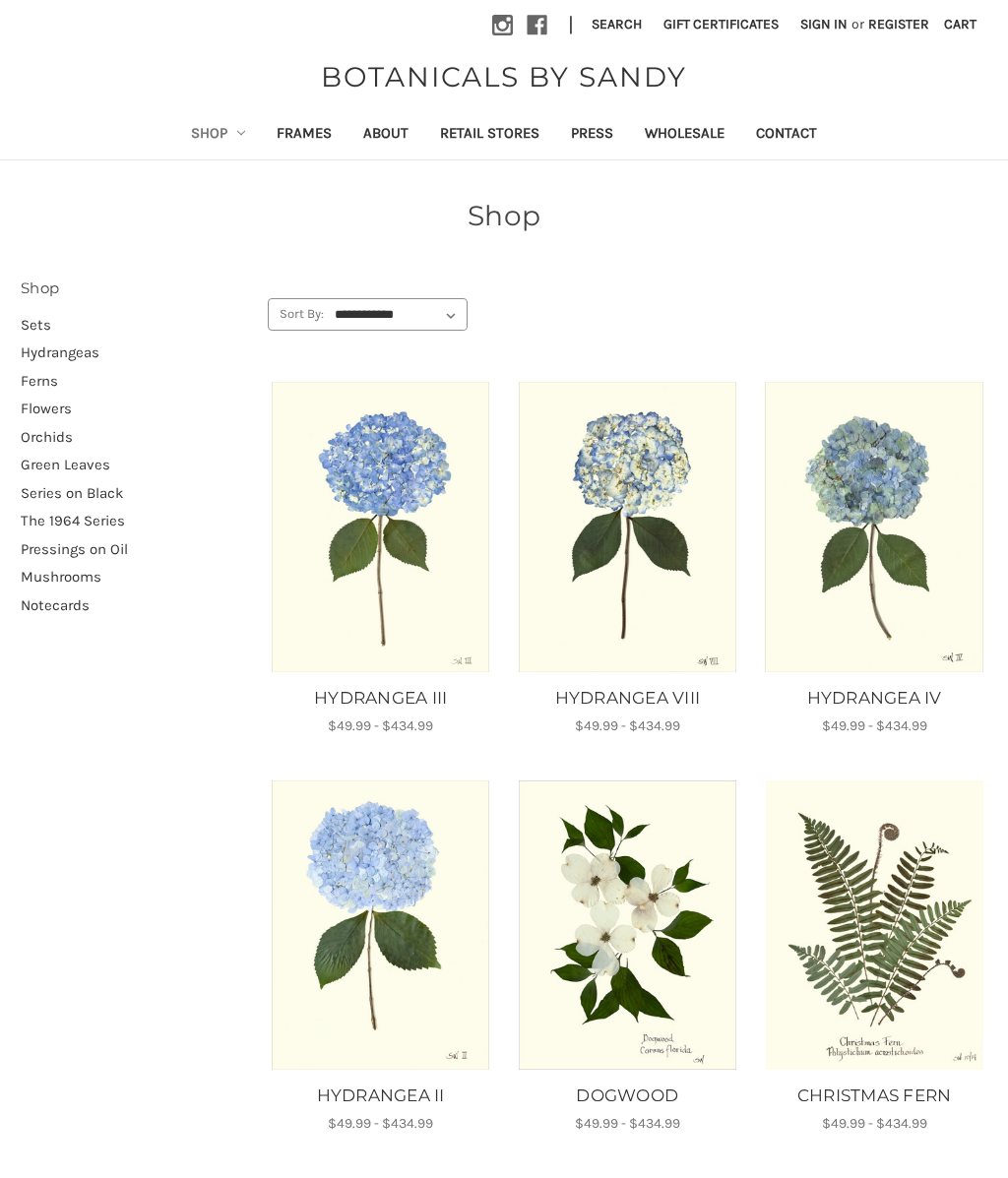click on "The 1964 Series" at bounding box center [134, 521] 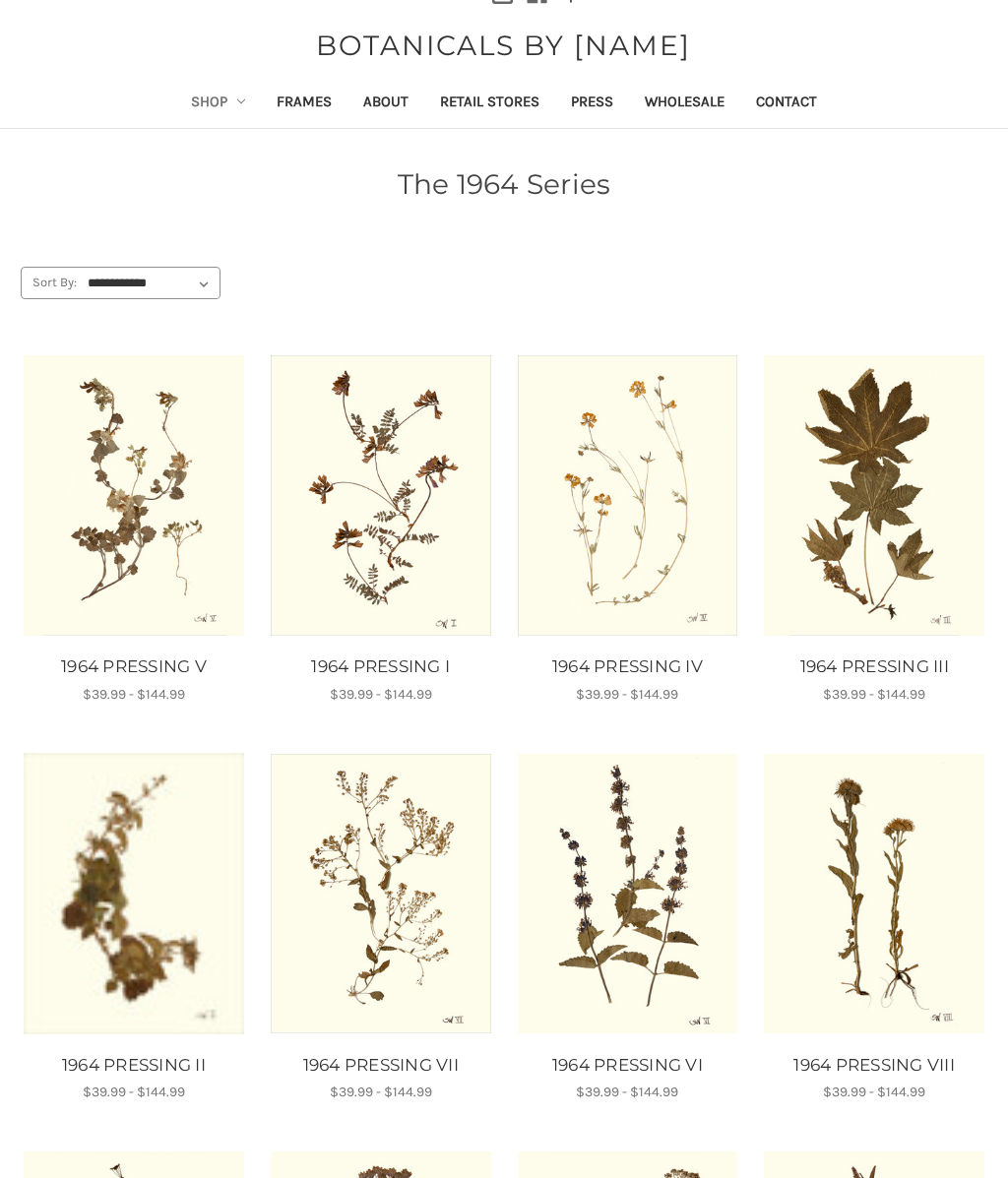 scroll, scrollTop: 0, scrollLeft: 0, axis: both 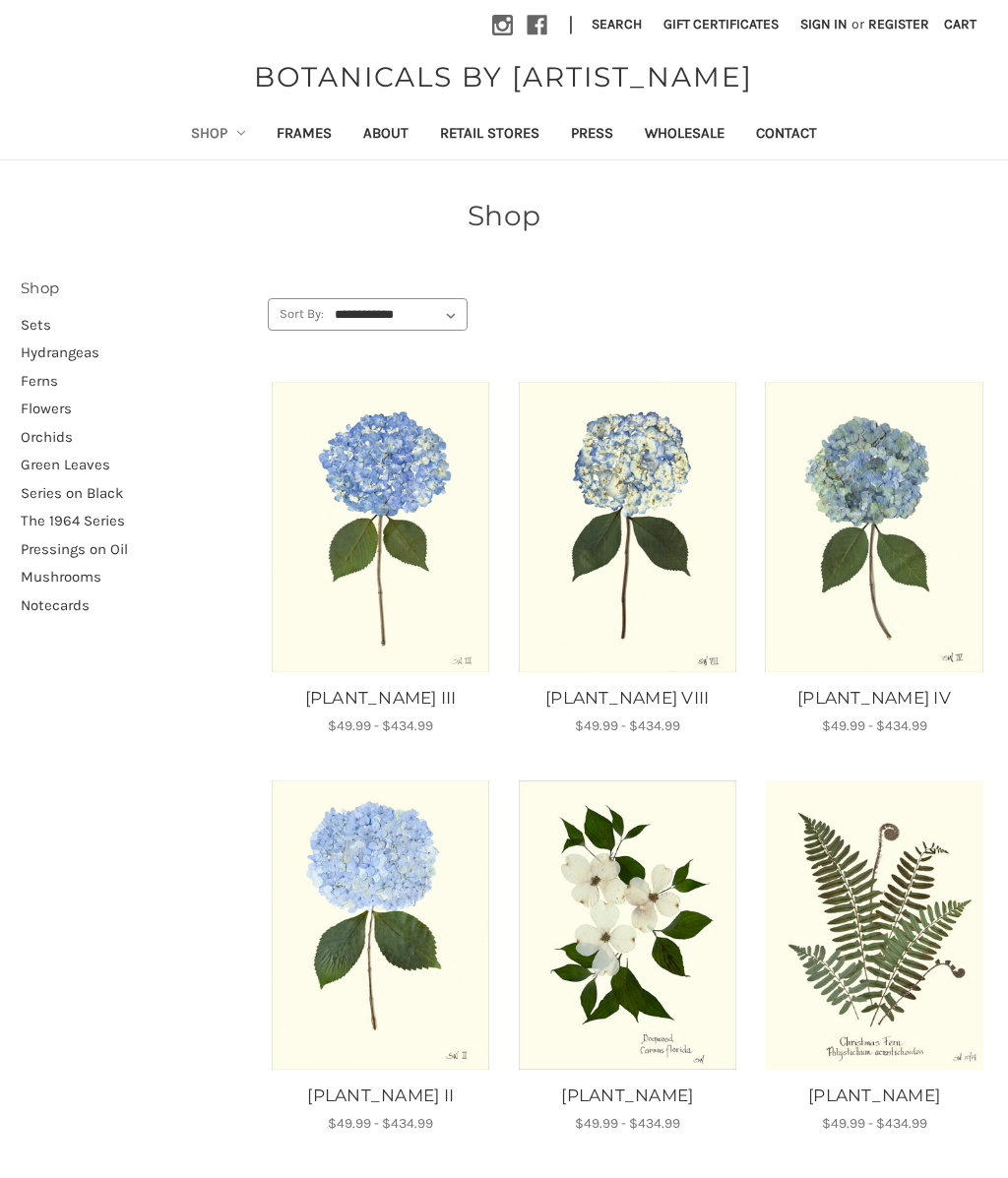 click on "Ferns" at bounding box center (134, 381) 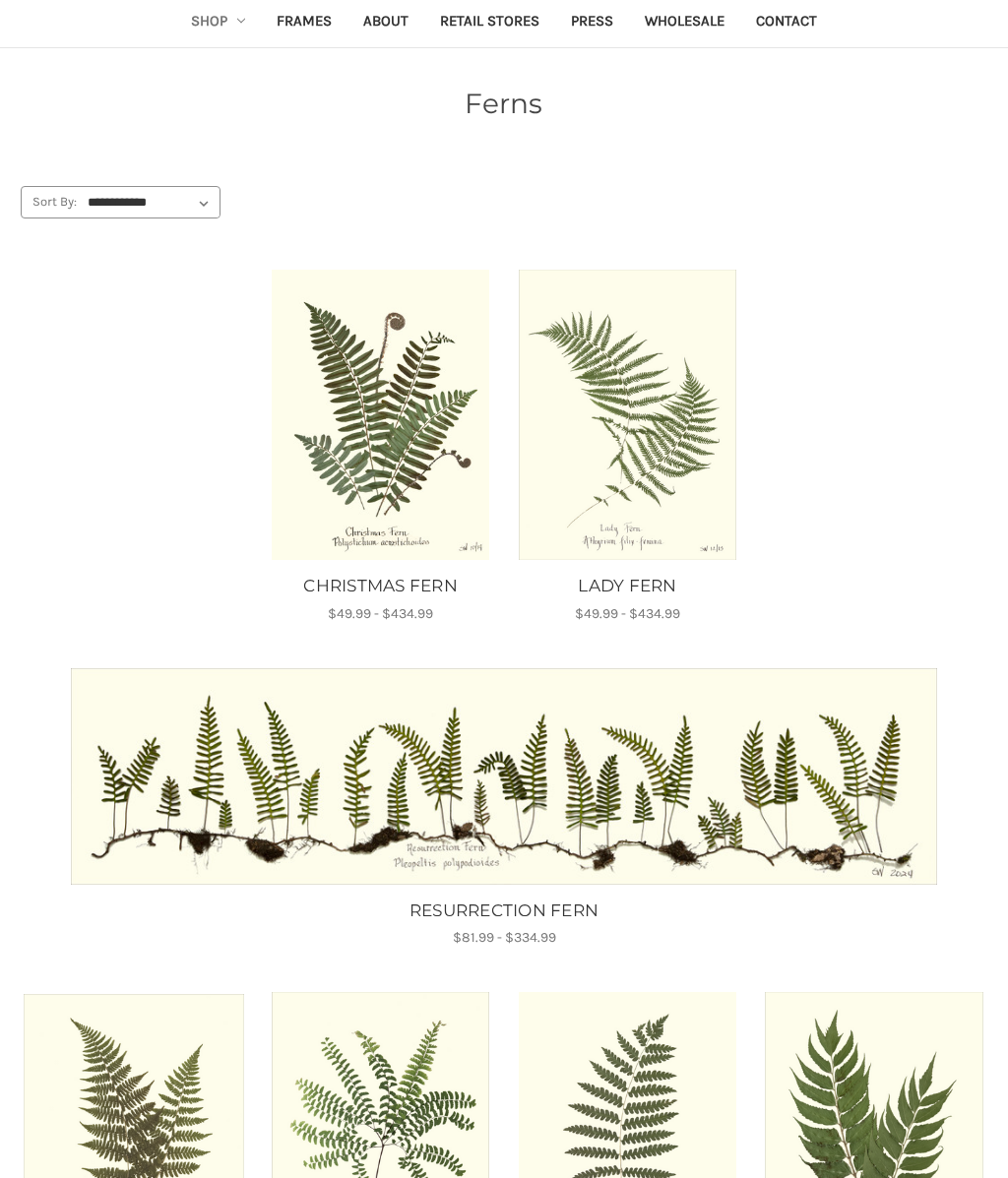 scroll, scrollTop: 0, scrollLeft: 0, axis: both 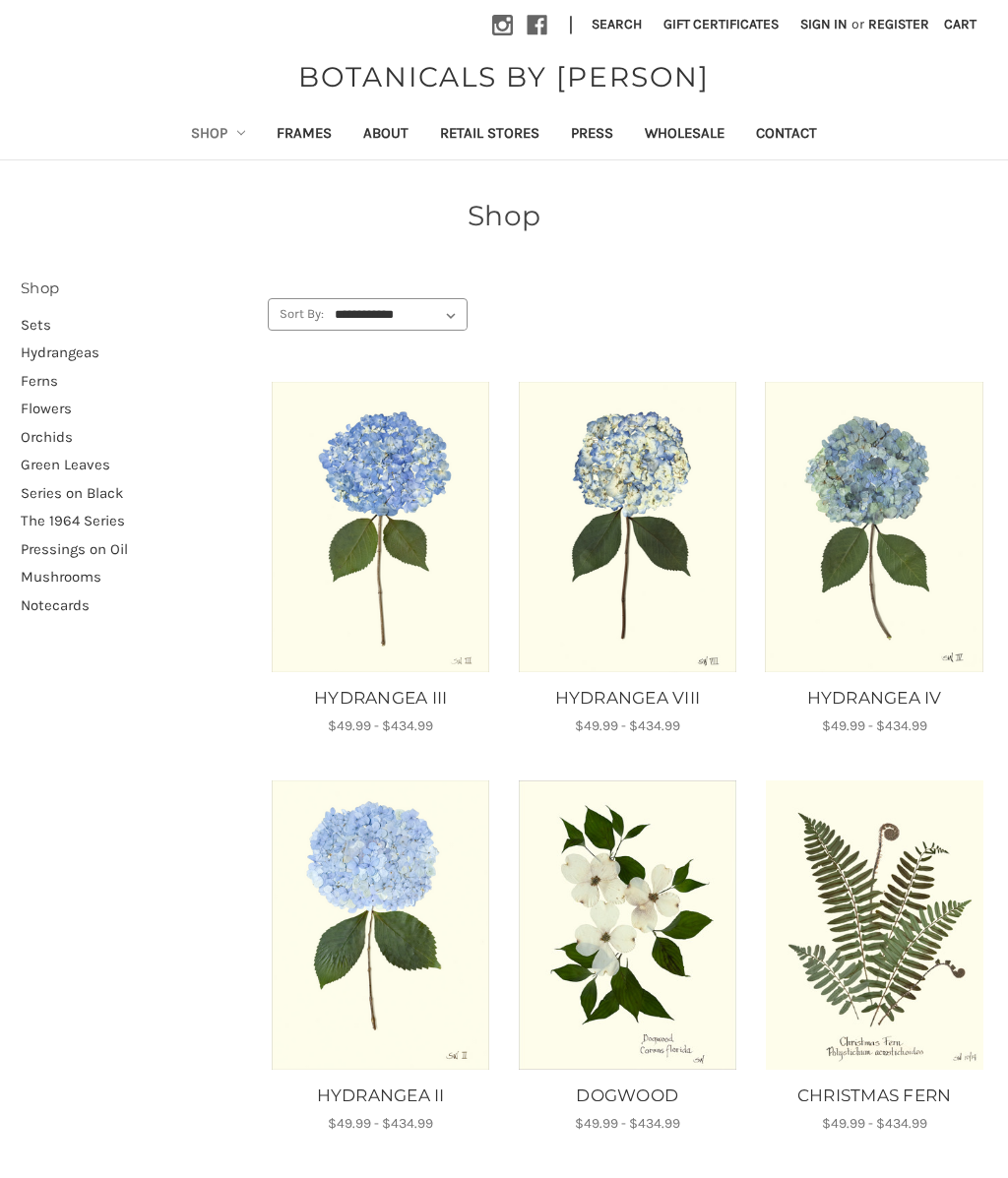 click on "Series on Black" at bounding box center [134, 493] 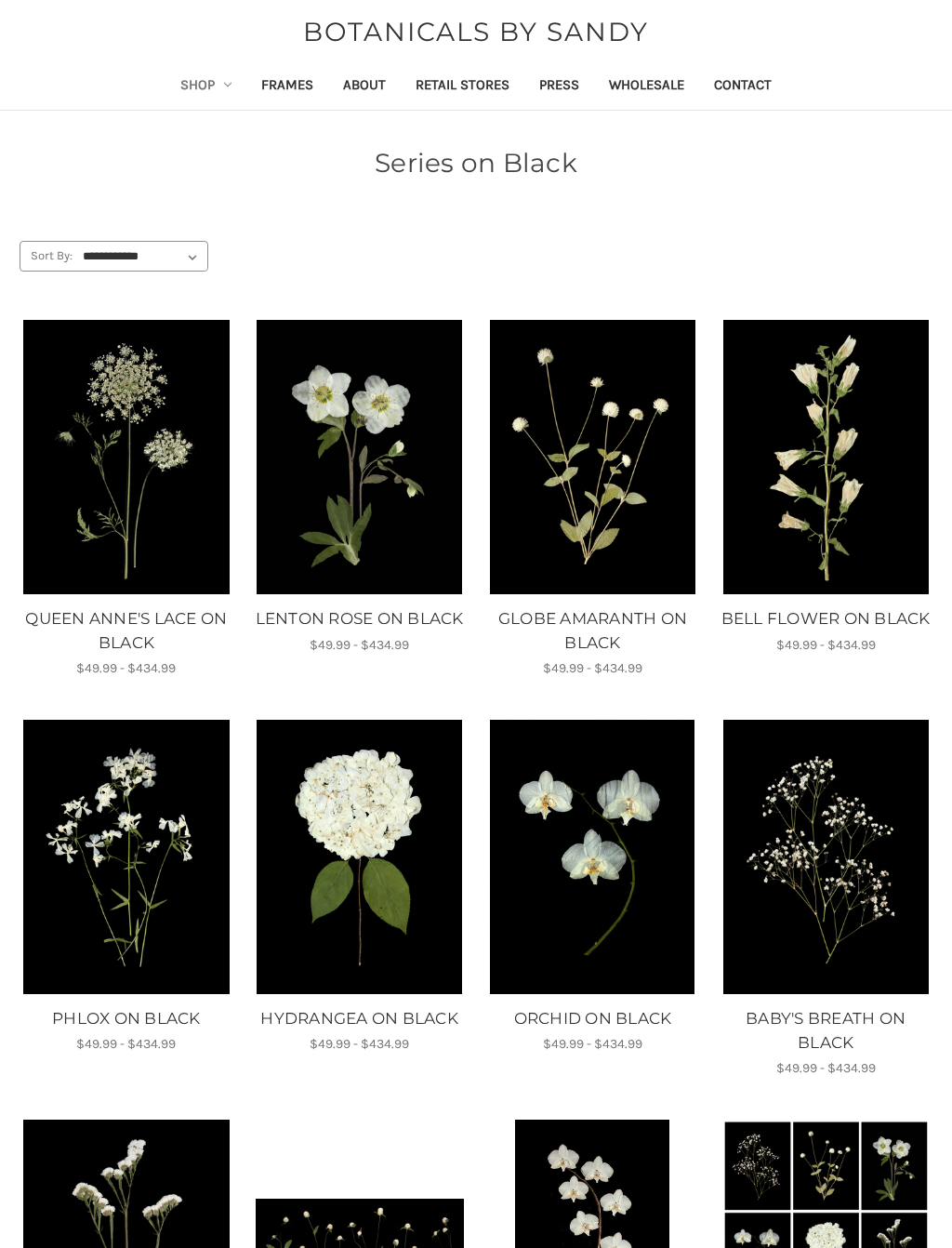 scroll, scrollTop: 41, scrollLeft: 0, axis: vertical 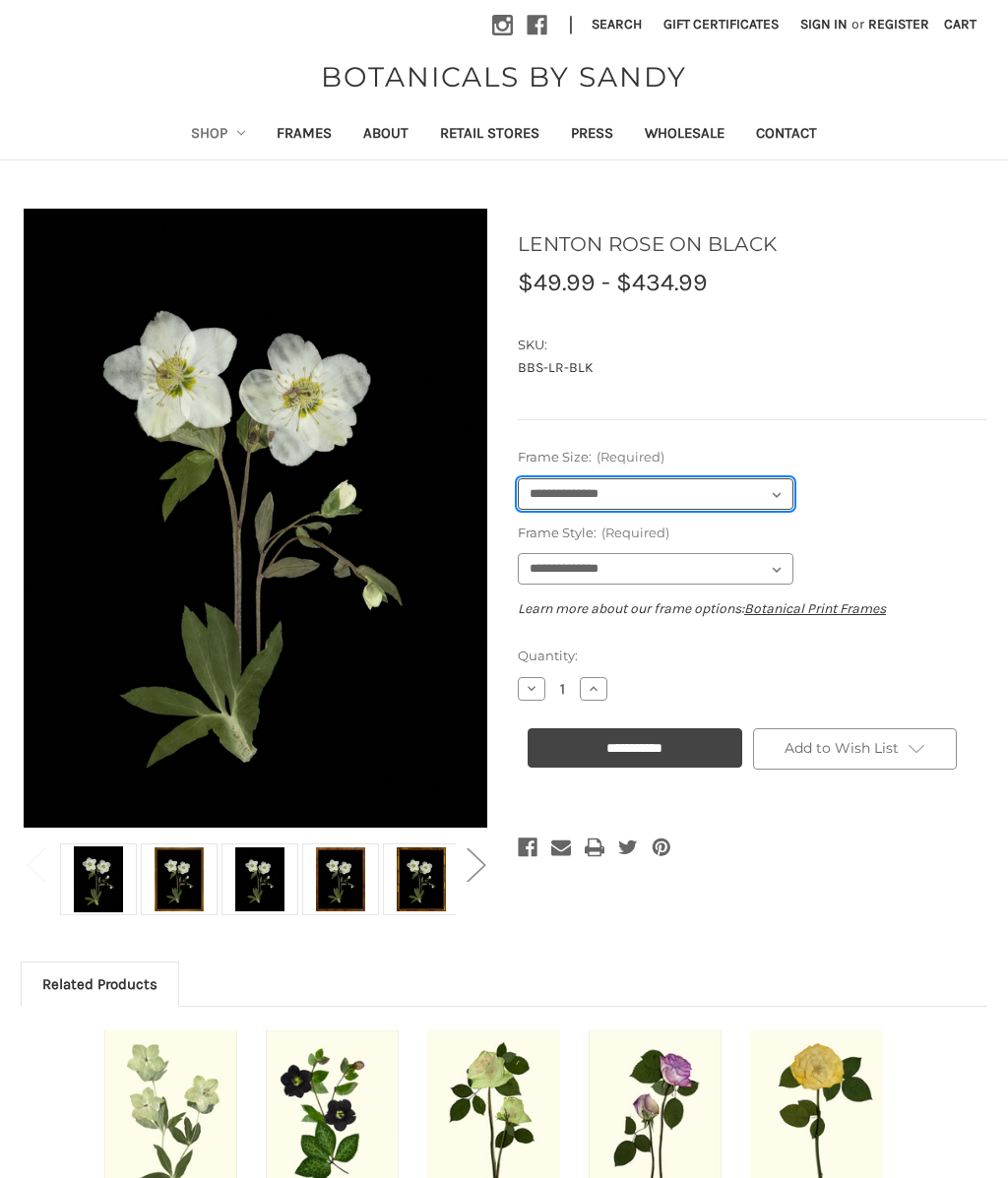 click on "**********" at bounding box center [656, 494] 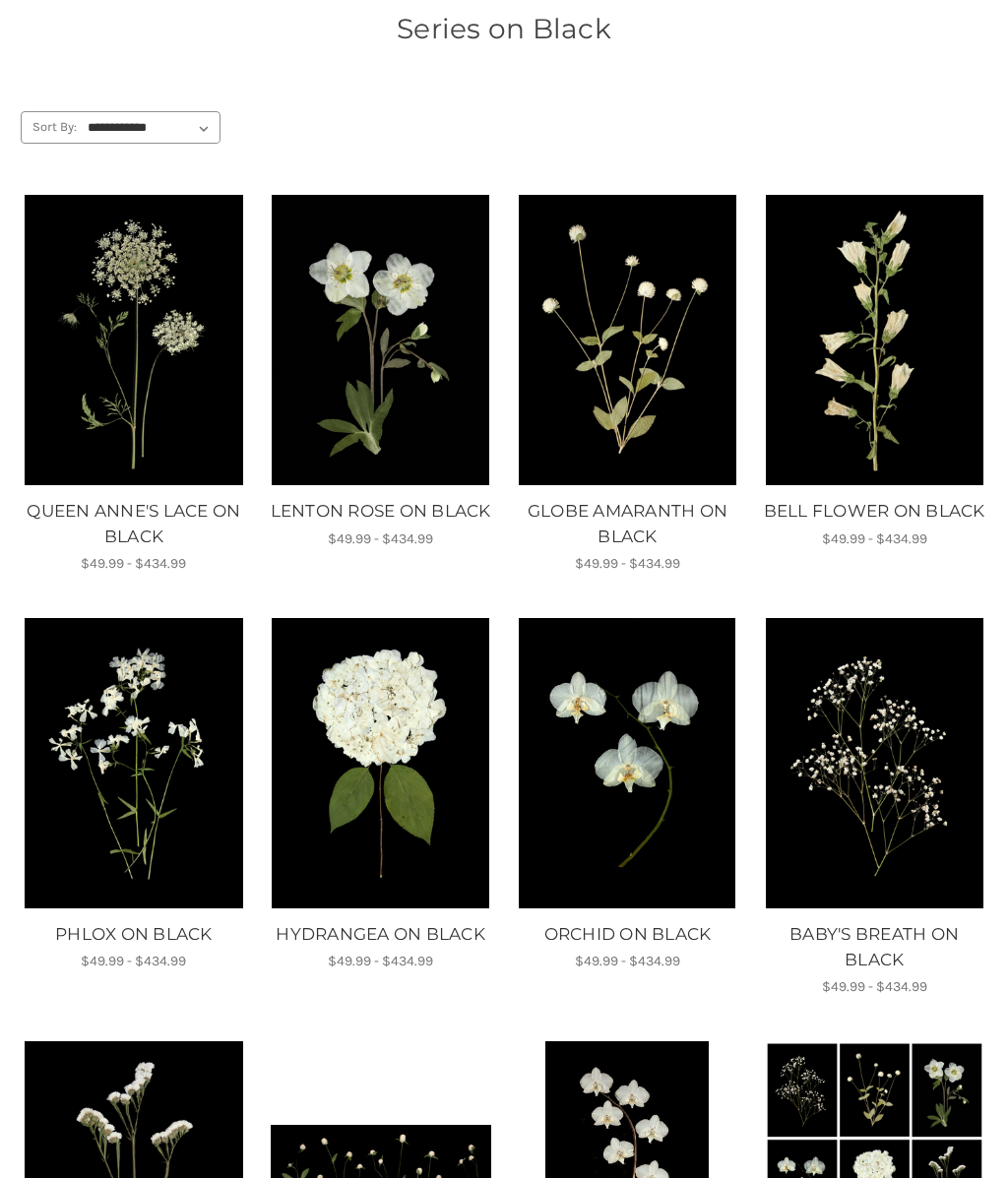 scroll, scrollTop: 0, scrollLeft: 0, axis: both 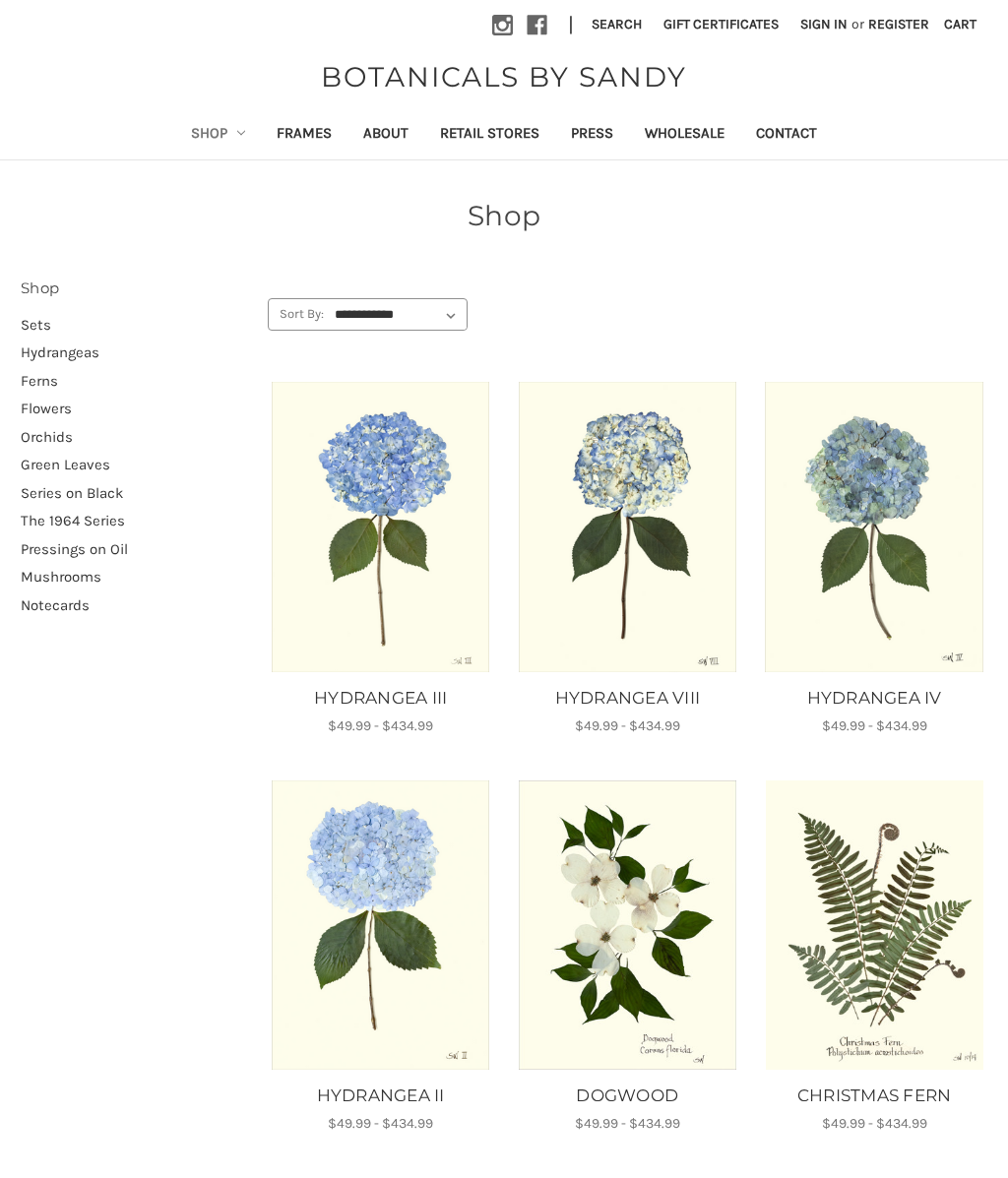 click at bounding box center (381, 527) 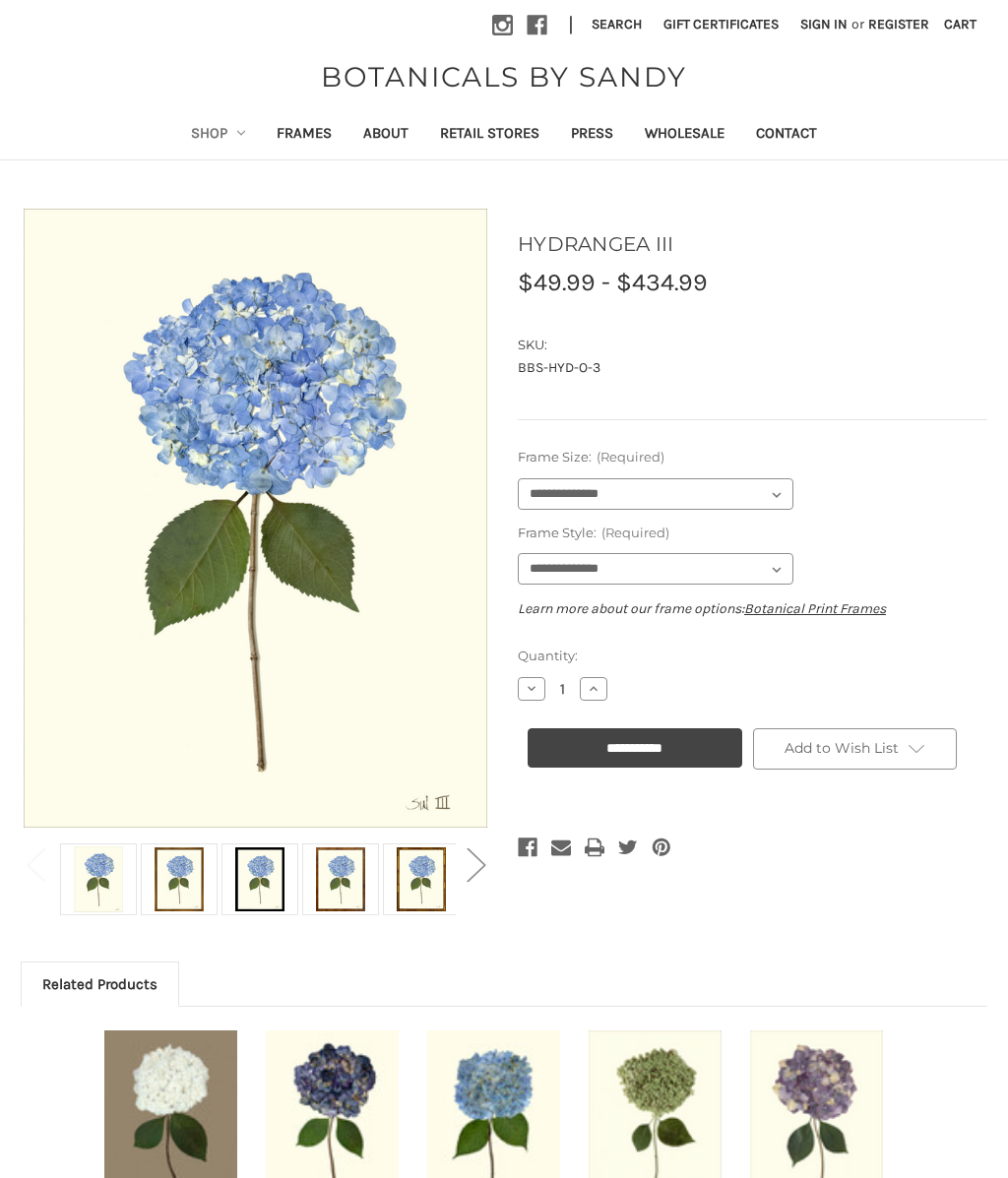 scroll, scrollTop: 0, scrollLeft: 0, axis: both 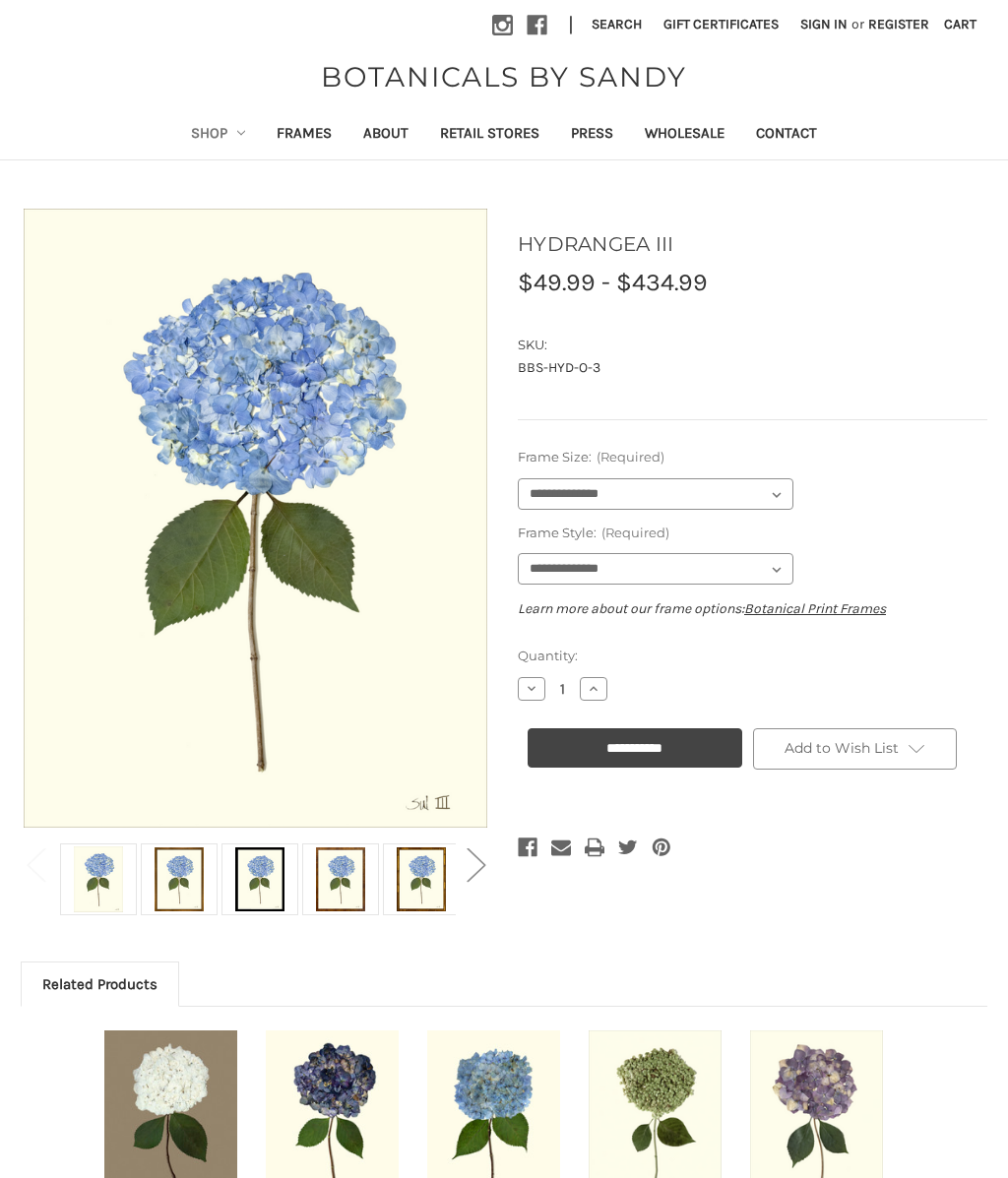click on "**********" at bounding box center (656, 494) 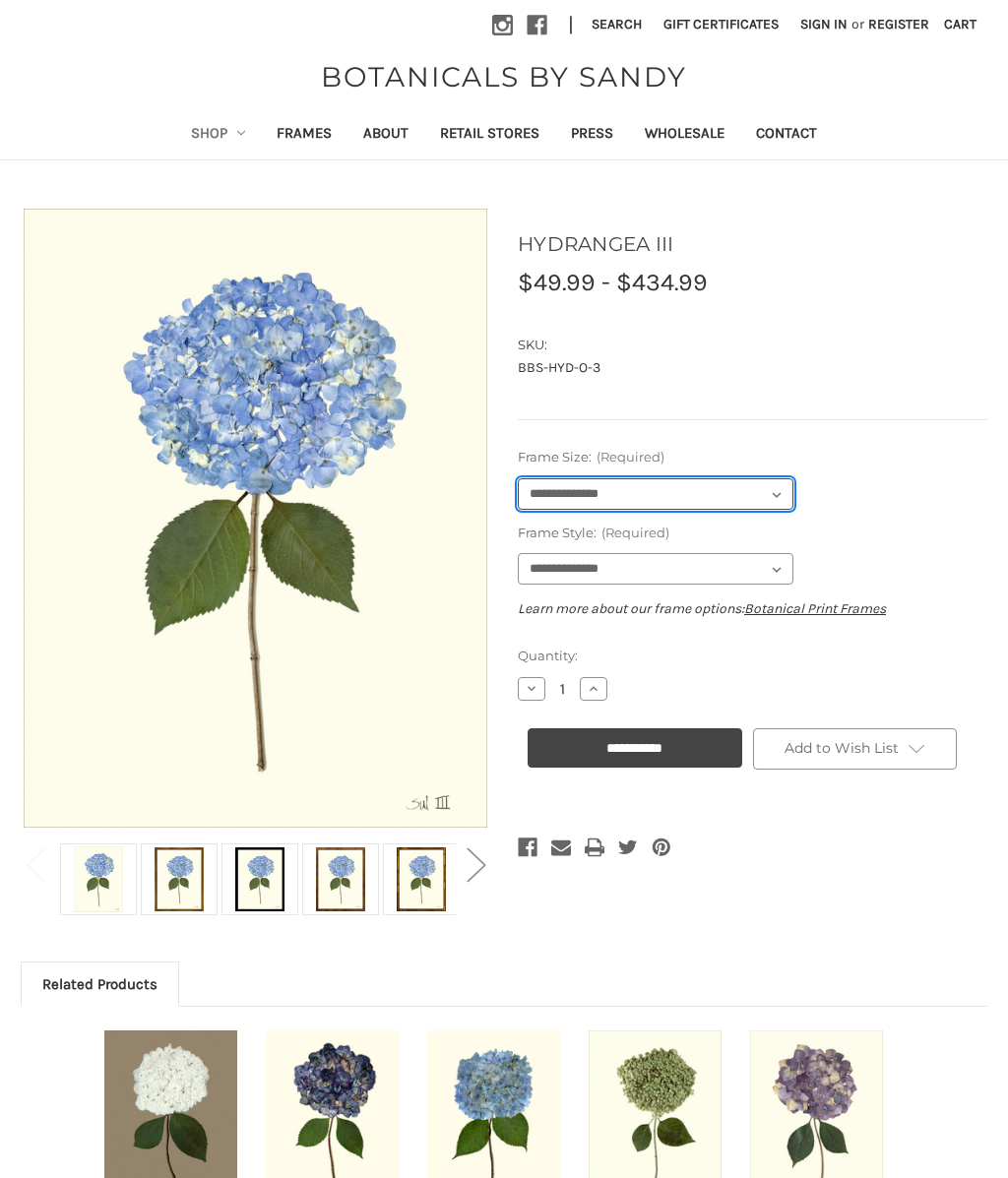 select on "****" 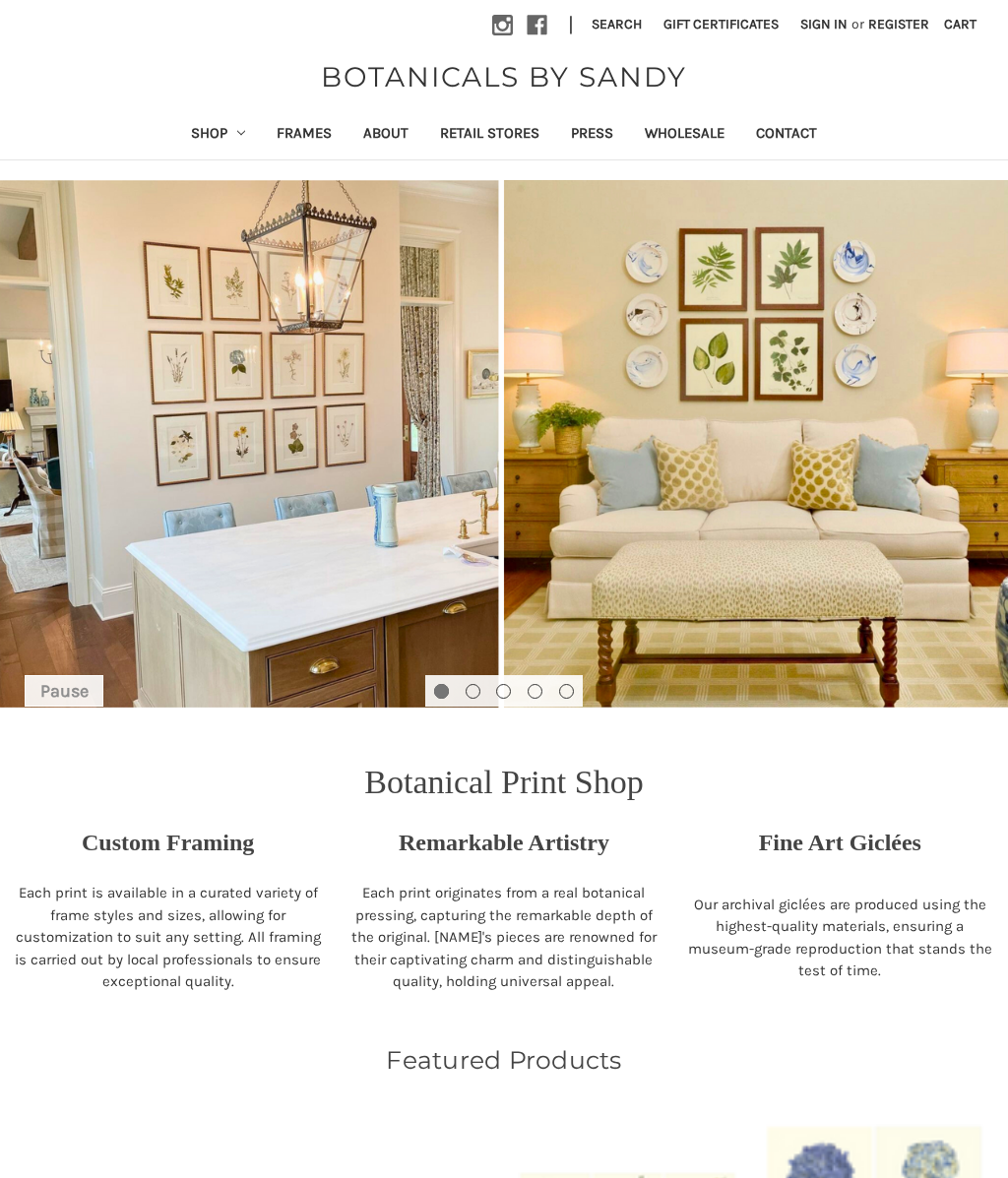 scroll, scrollTop: 0, scrollLeft: 0, axis: both 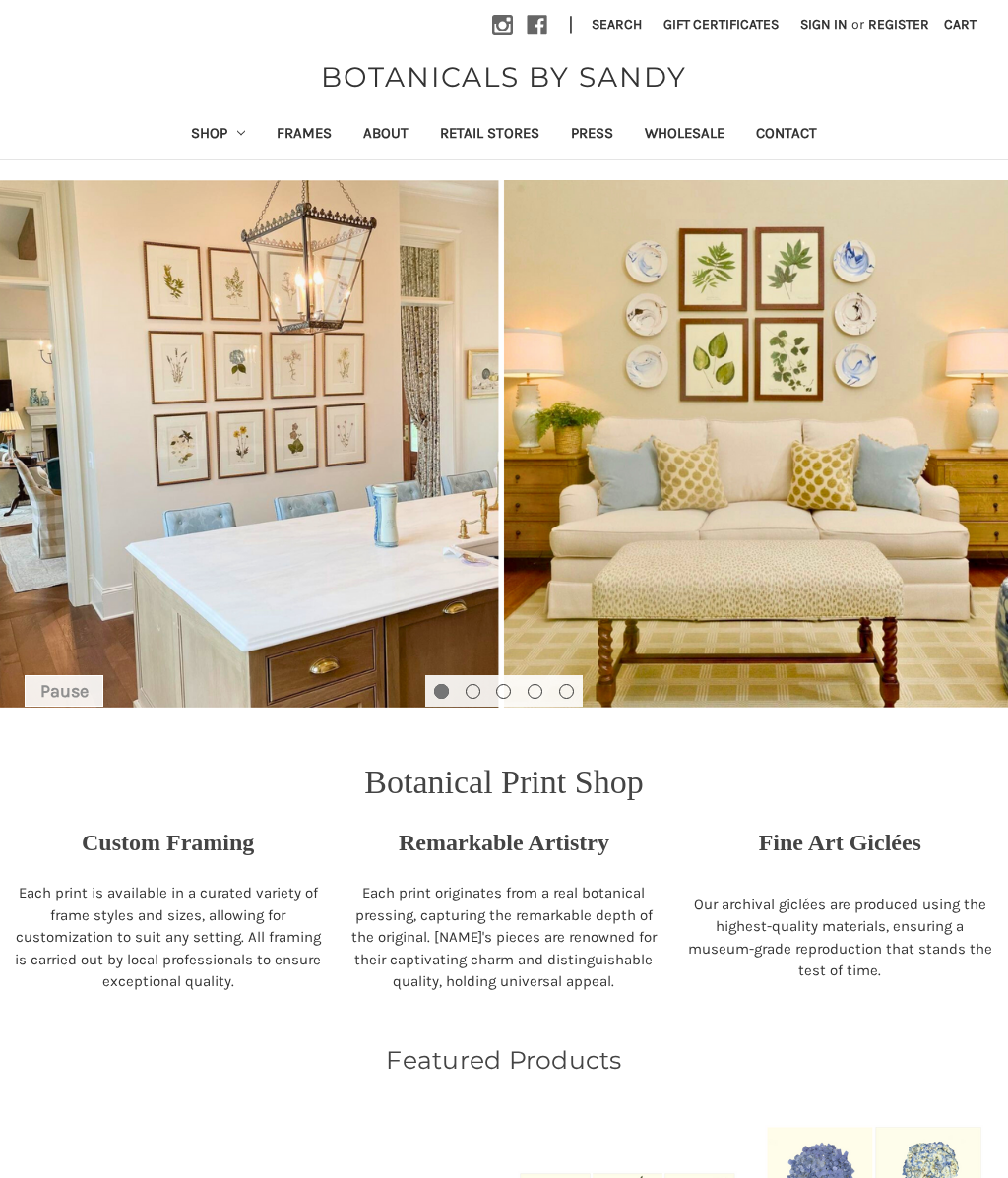 click on "Contact" at bounding box center (787, 135) 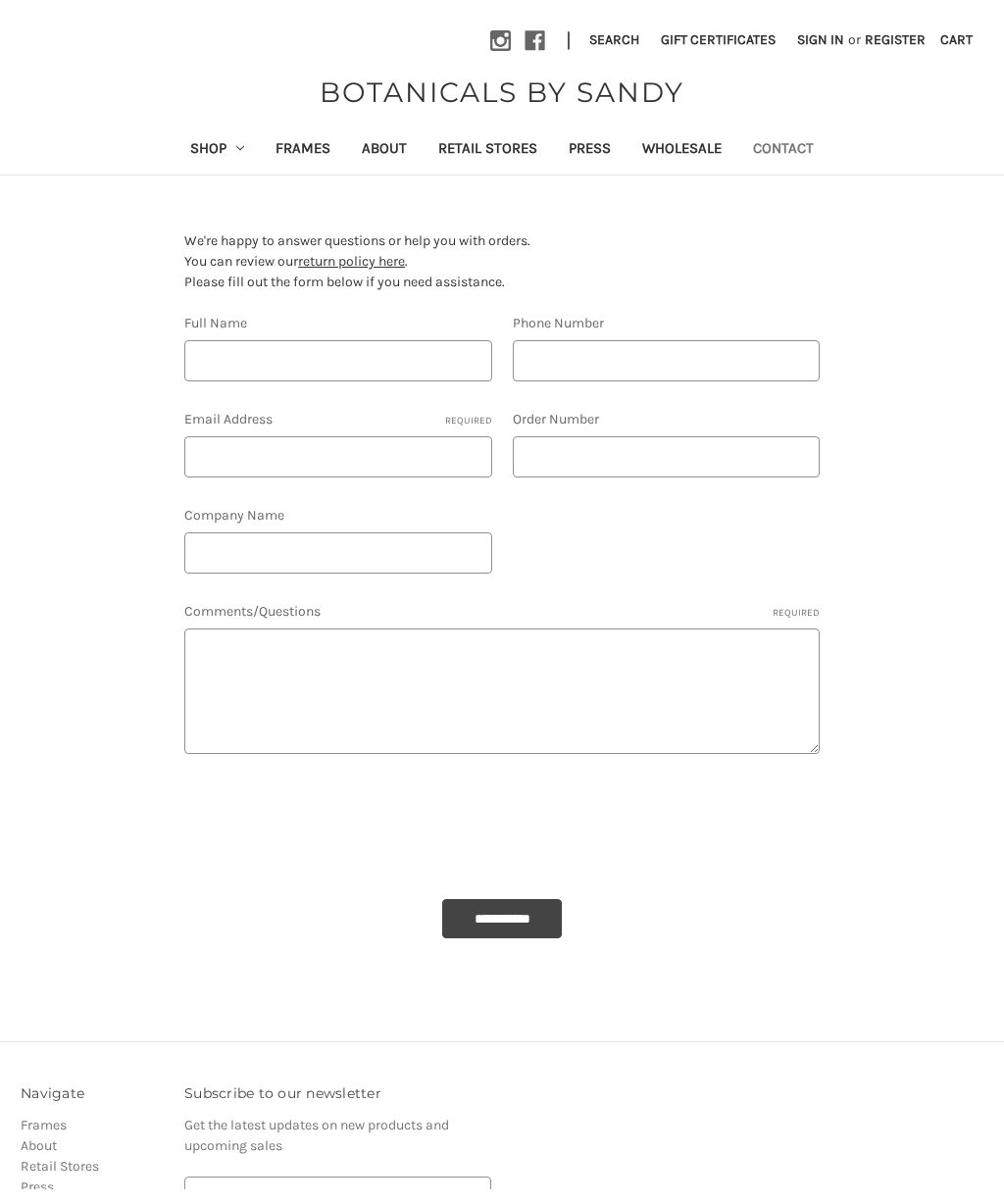 scroll, scrollTop: 0, scrollLeft: 0, axis: both 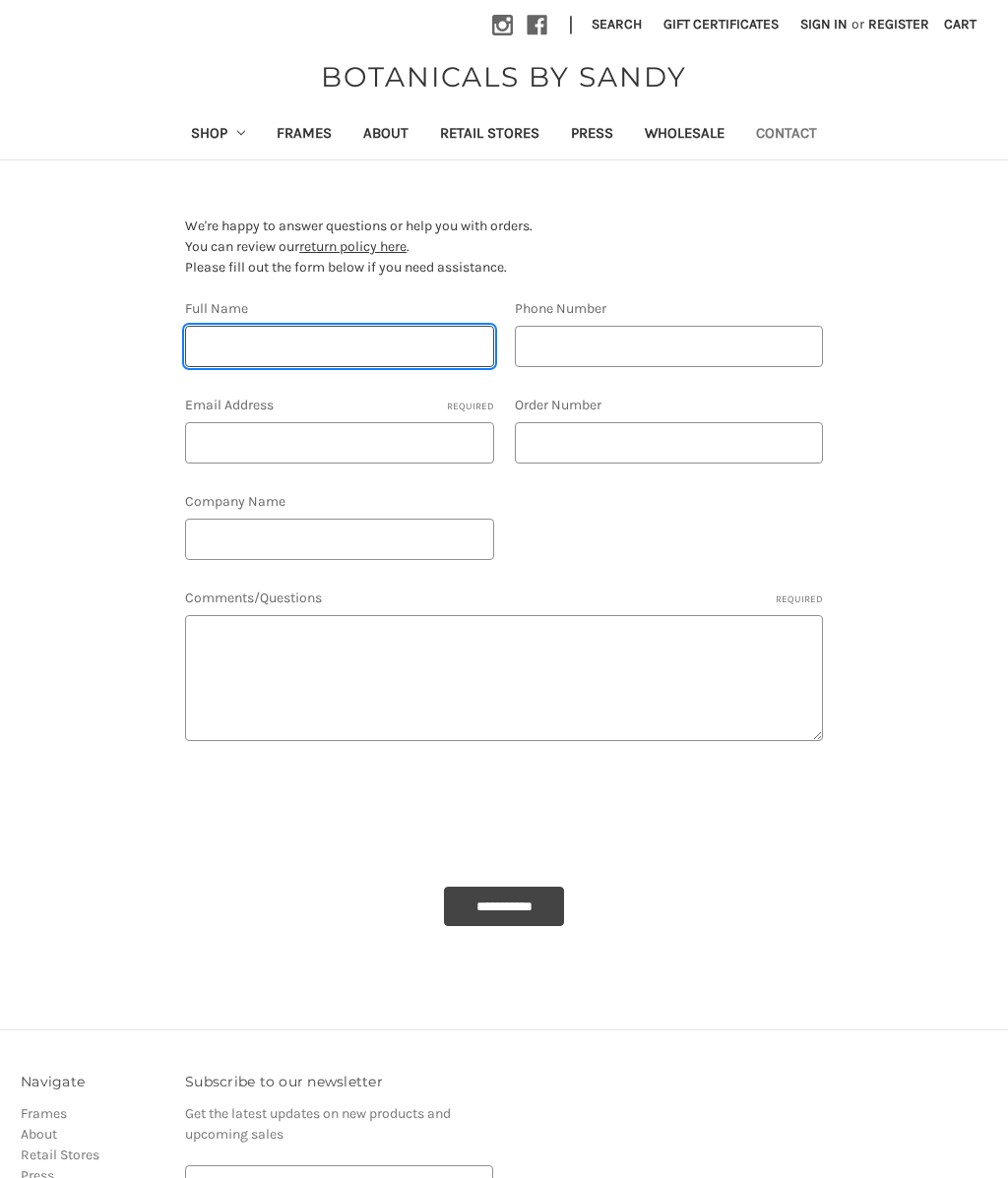 click on "Full Name" at bounding box center (339, 346) 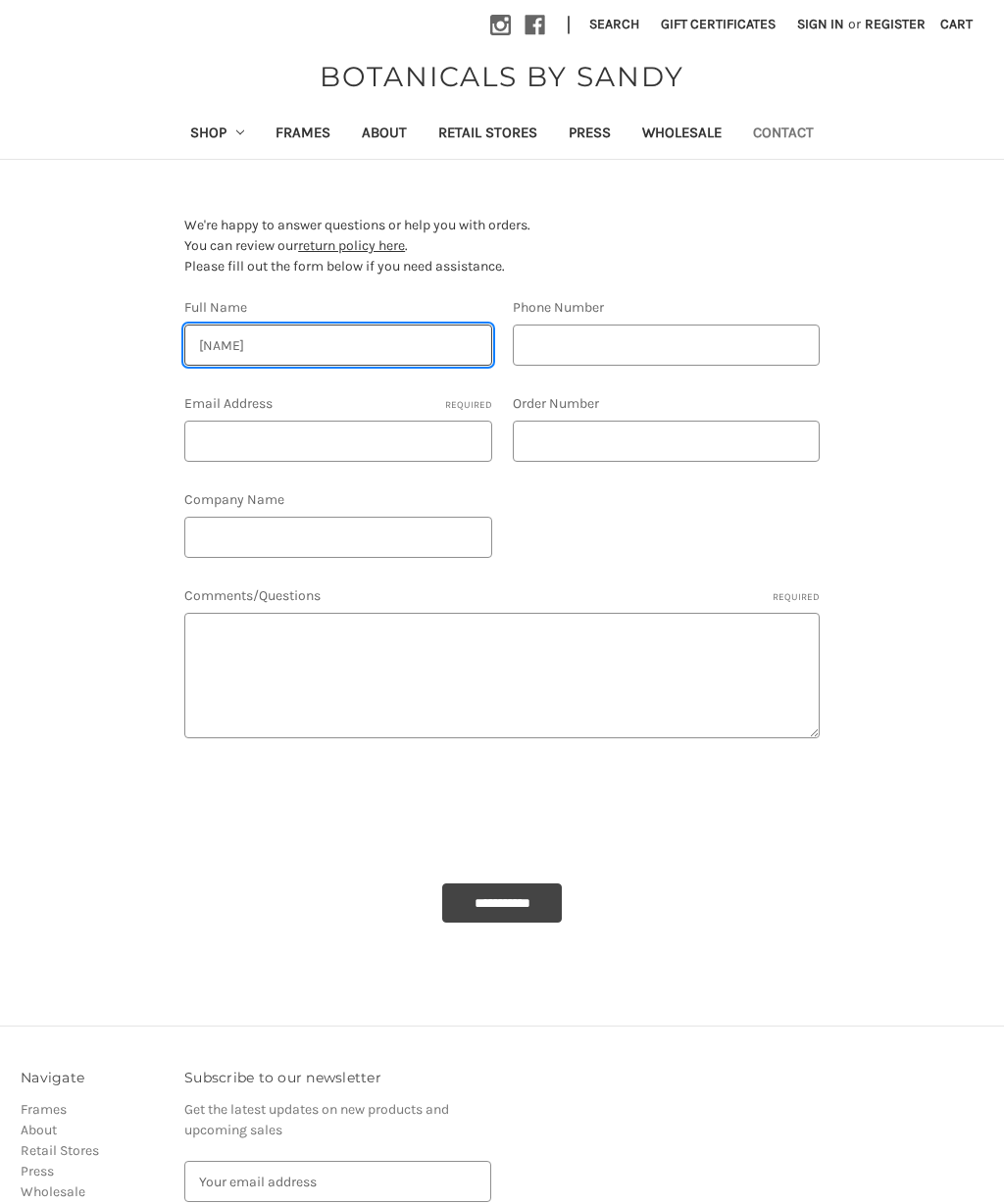 type on "[NAME]" 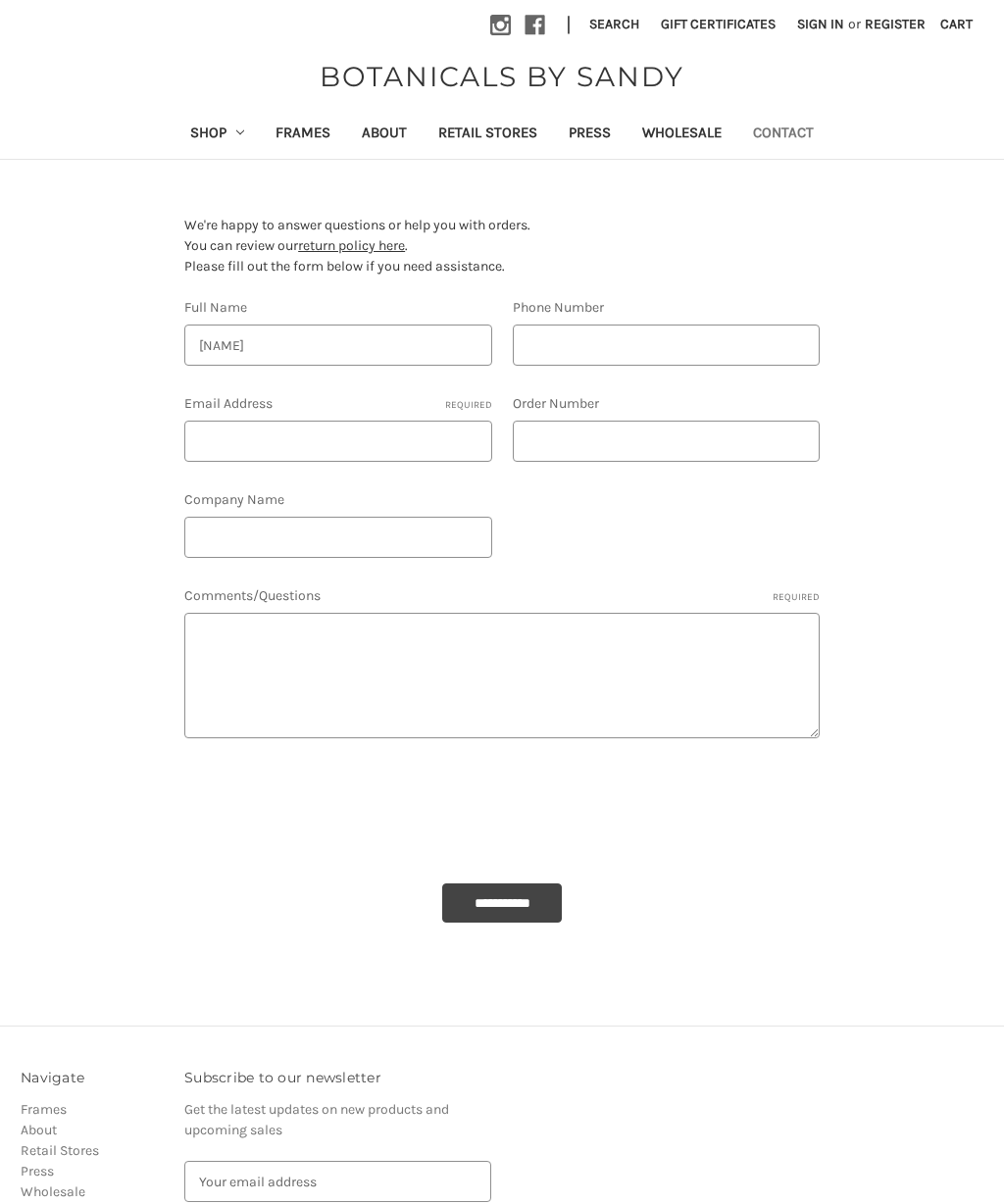 click on "Phone Number" at bounding box center (666, 345) 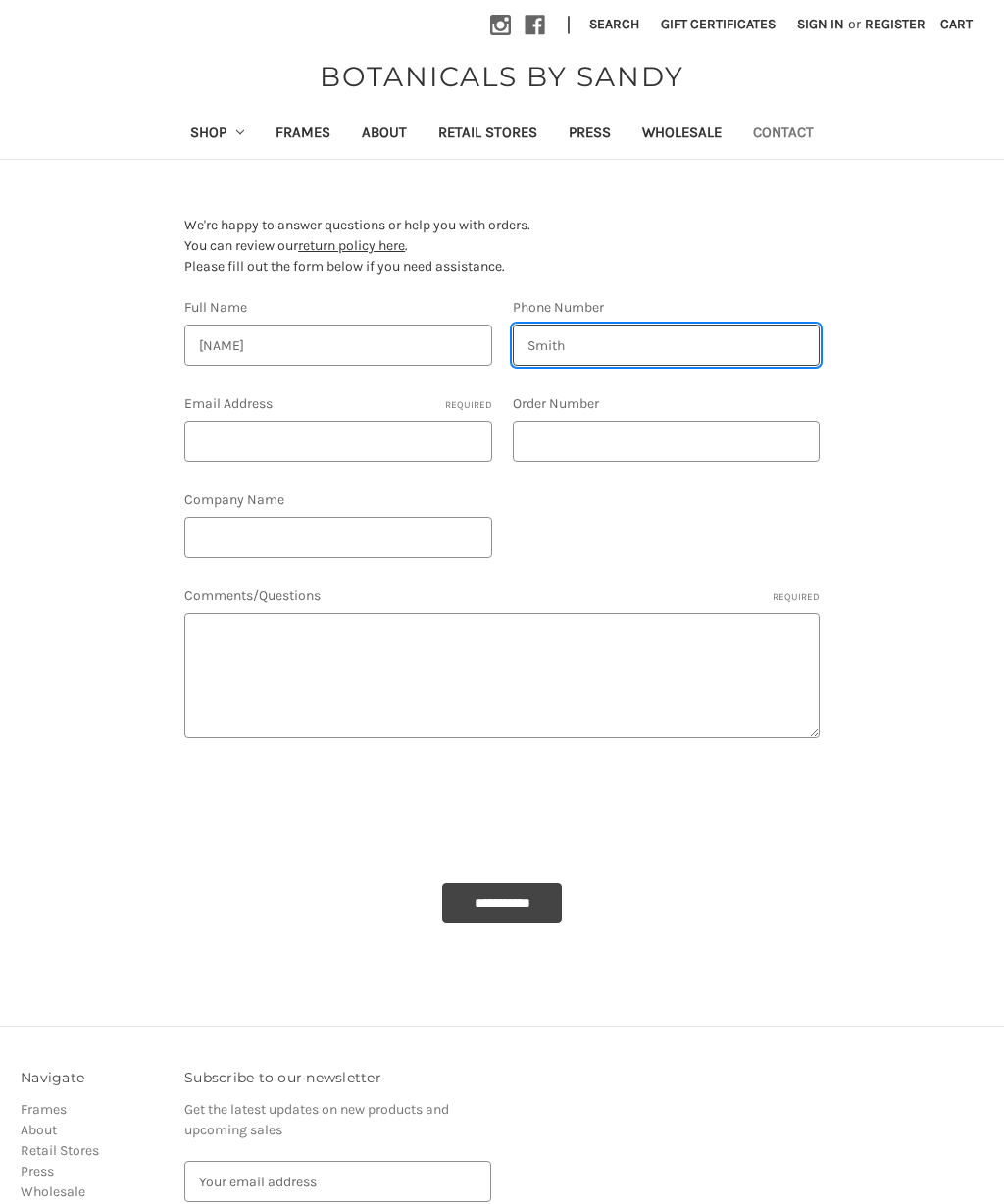 type on "Smith" 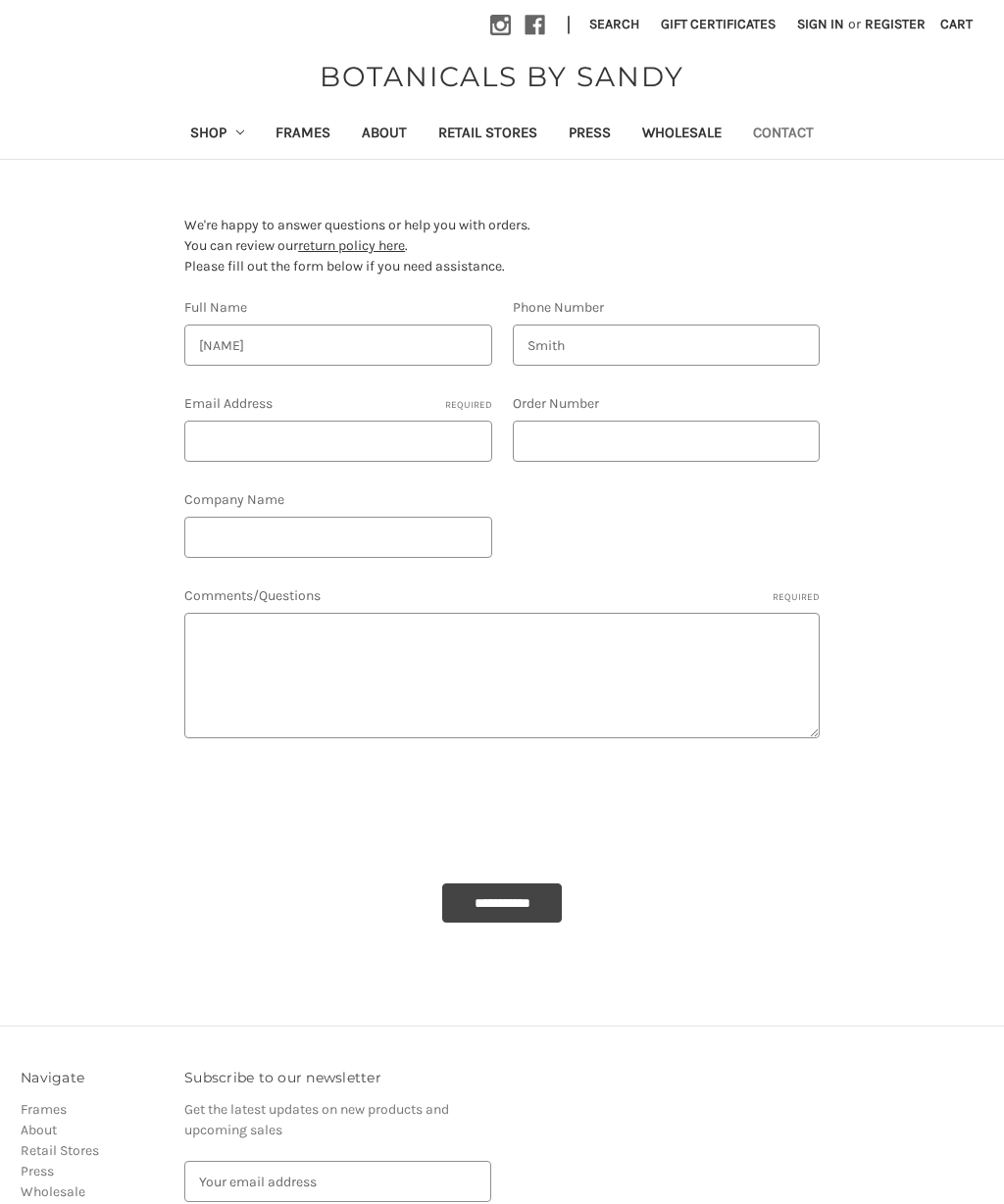 click on "Email Address
Required" at bounding box center (337, 441) 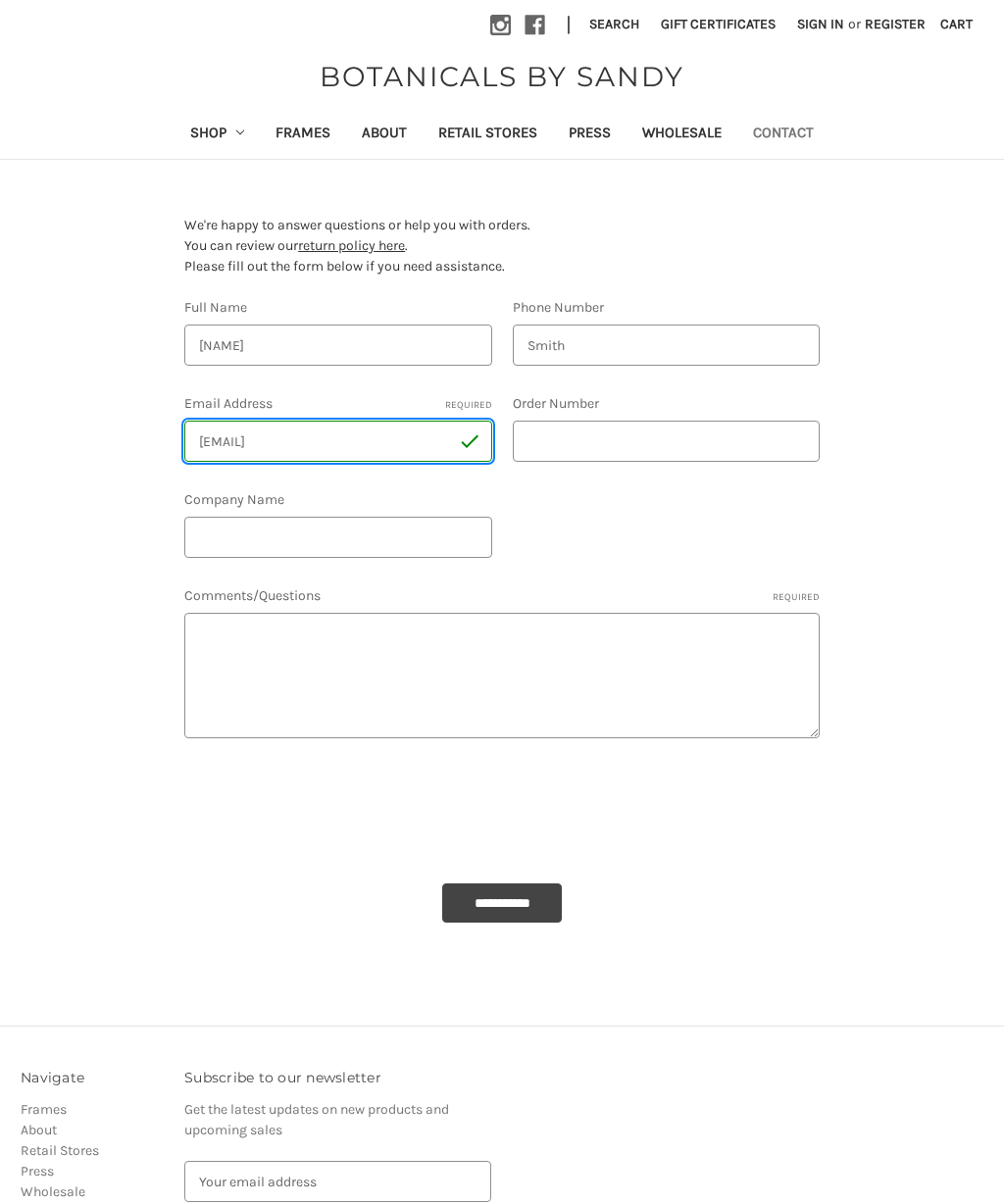 type on "[EMAIL]" 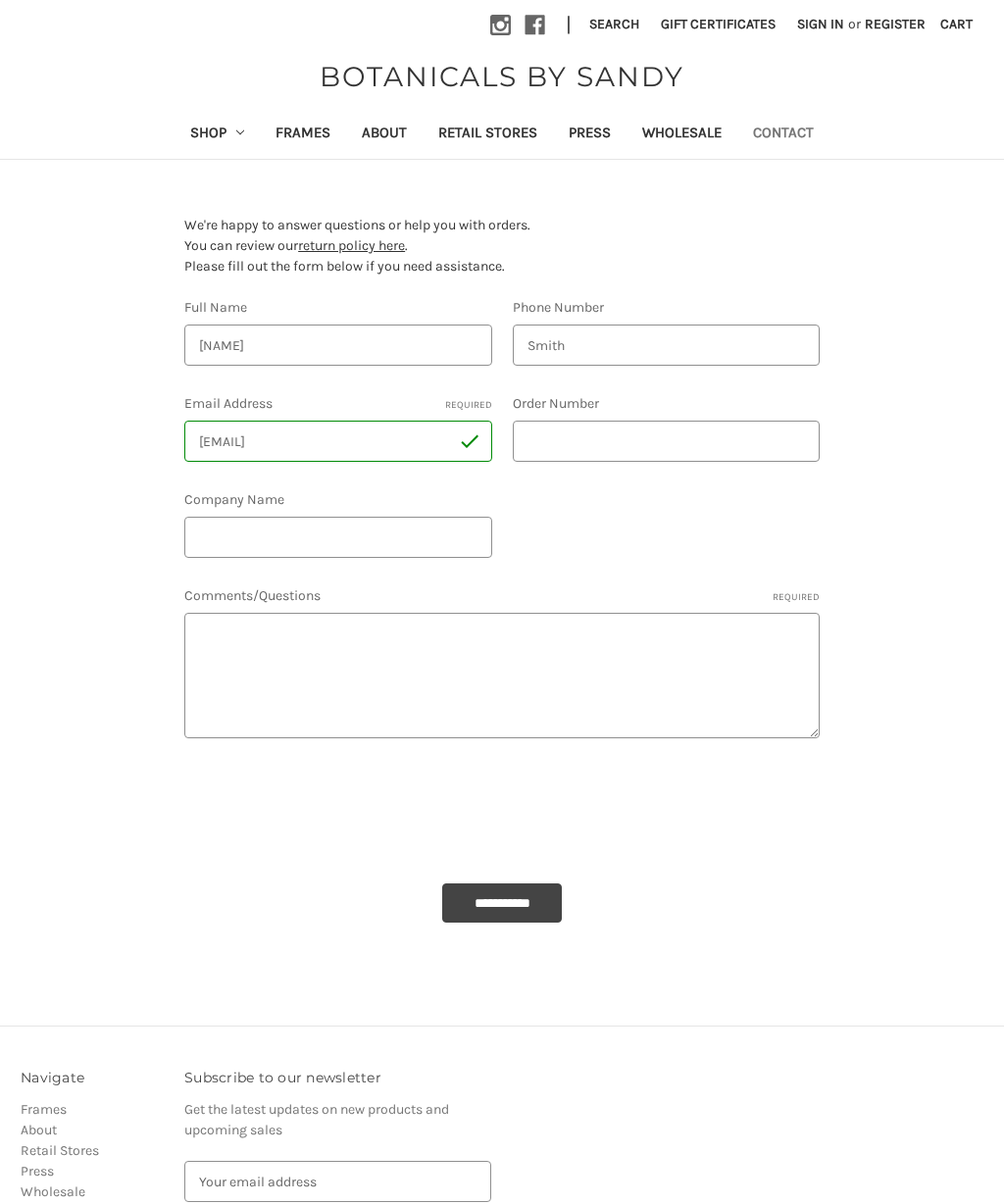 click on "Comments/Questions
Required" at bounding box center [502, 676] 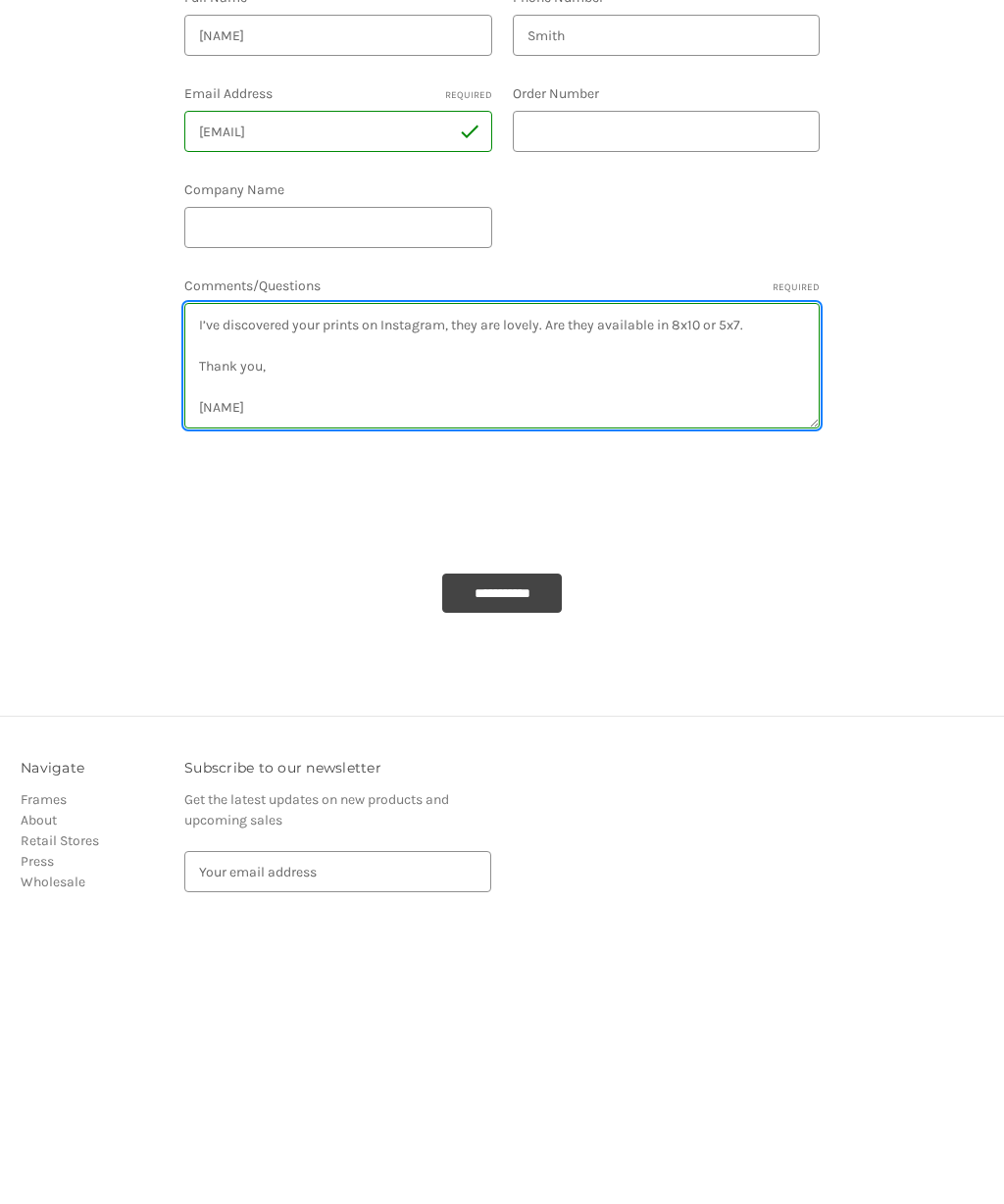 type on "I’ve discovered your prints on Instagram, they are lovely. Are they available in 8x10 or 5x7.
Thank you,
[NAME]" 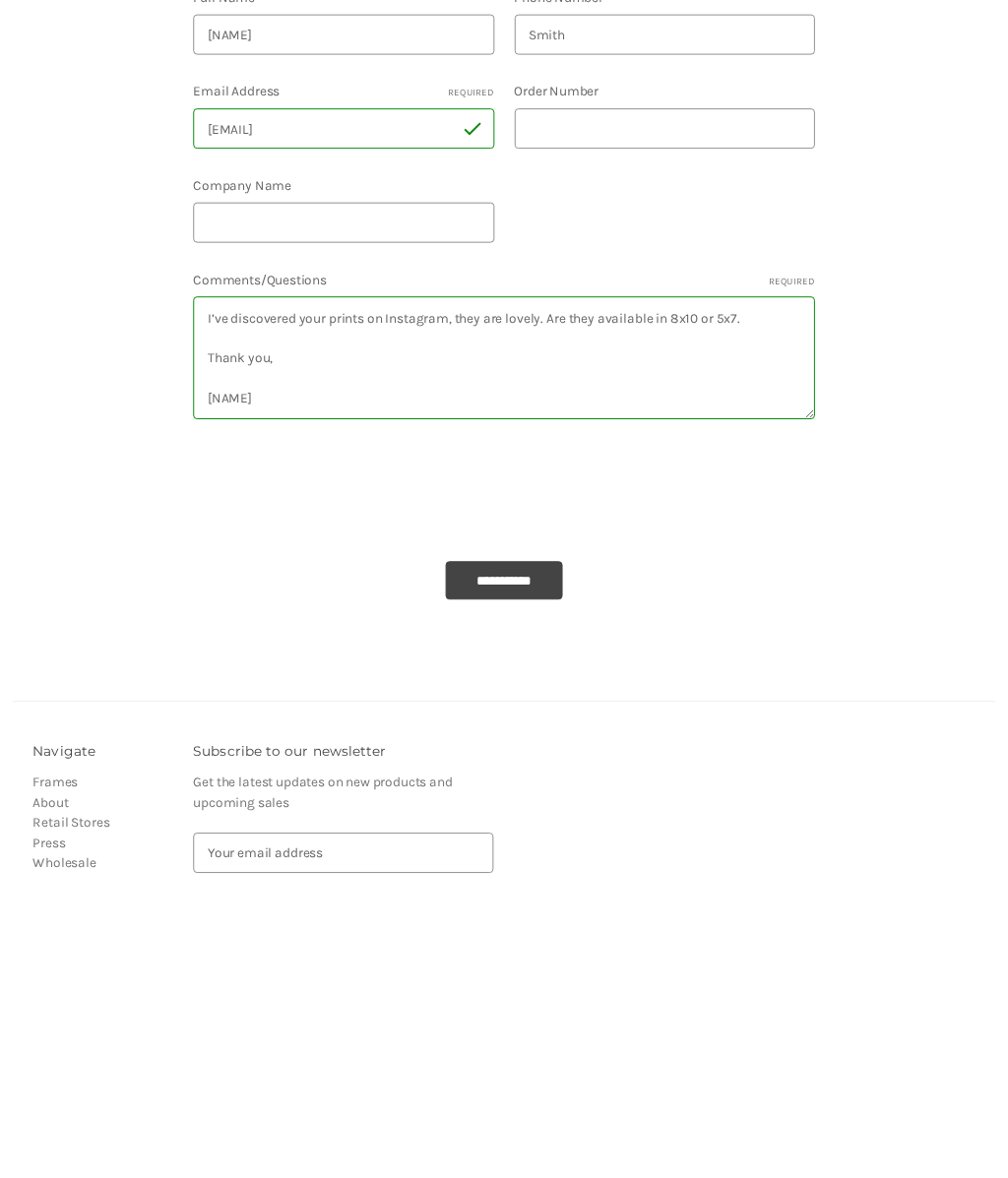 scroll, scrollTop: 291, scrollLeft: 0, axis: vertical 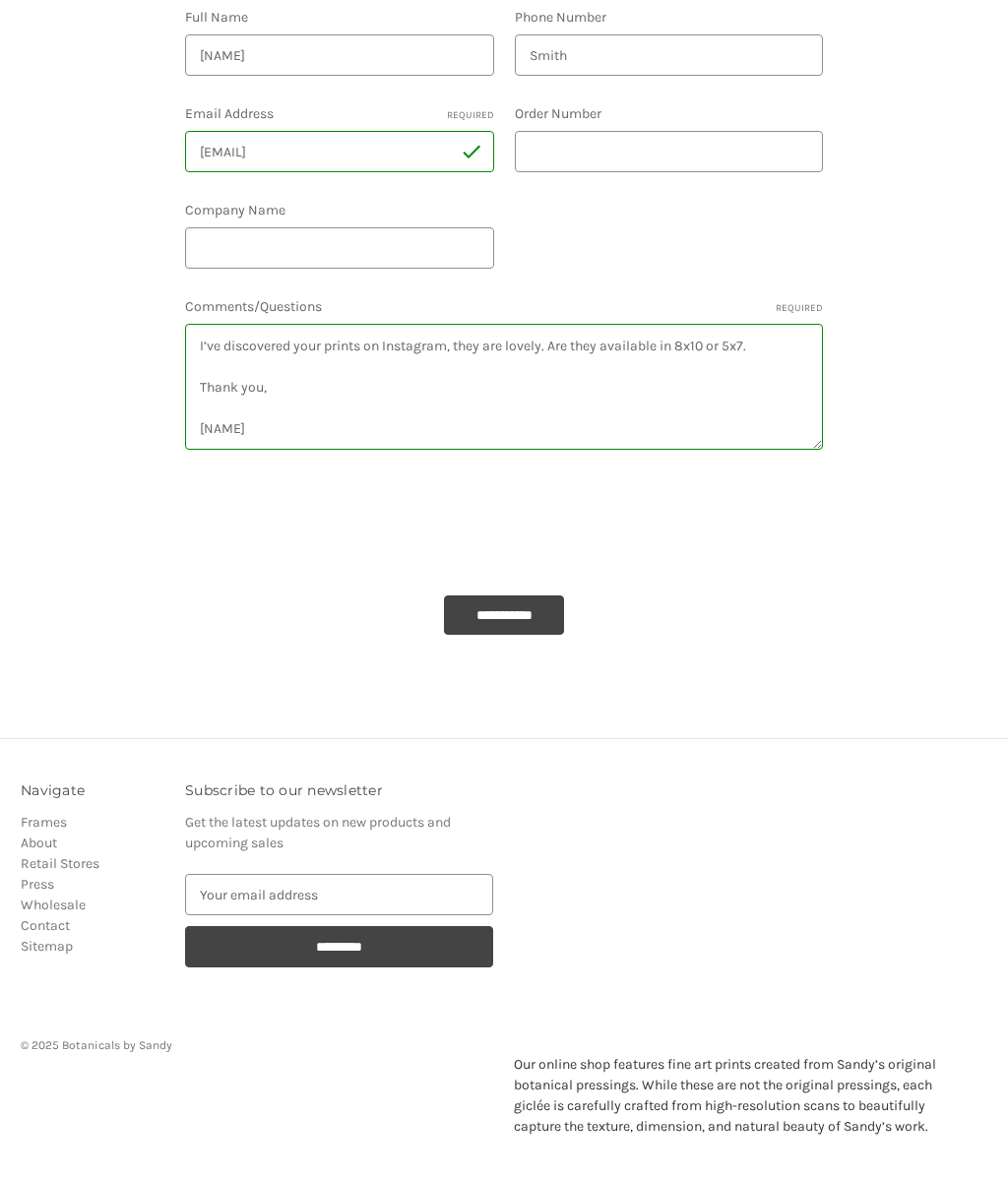 click on "**********" at bounding box center [504, 615] 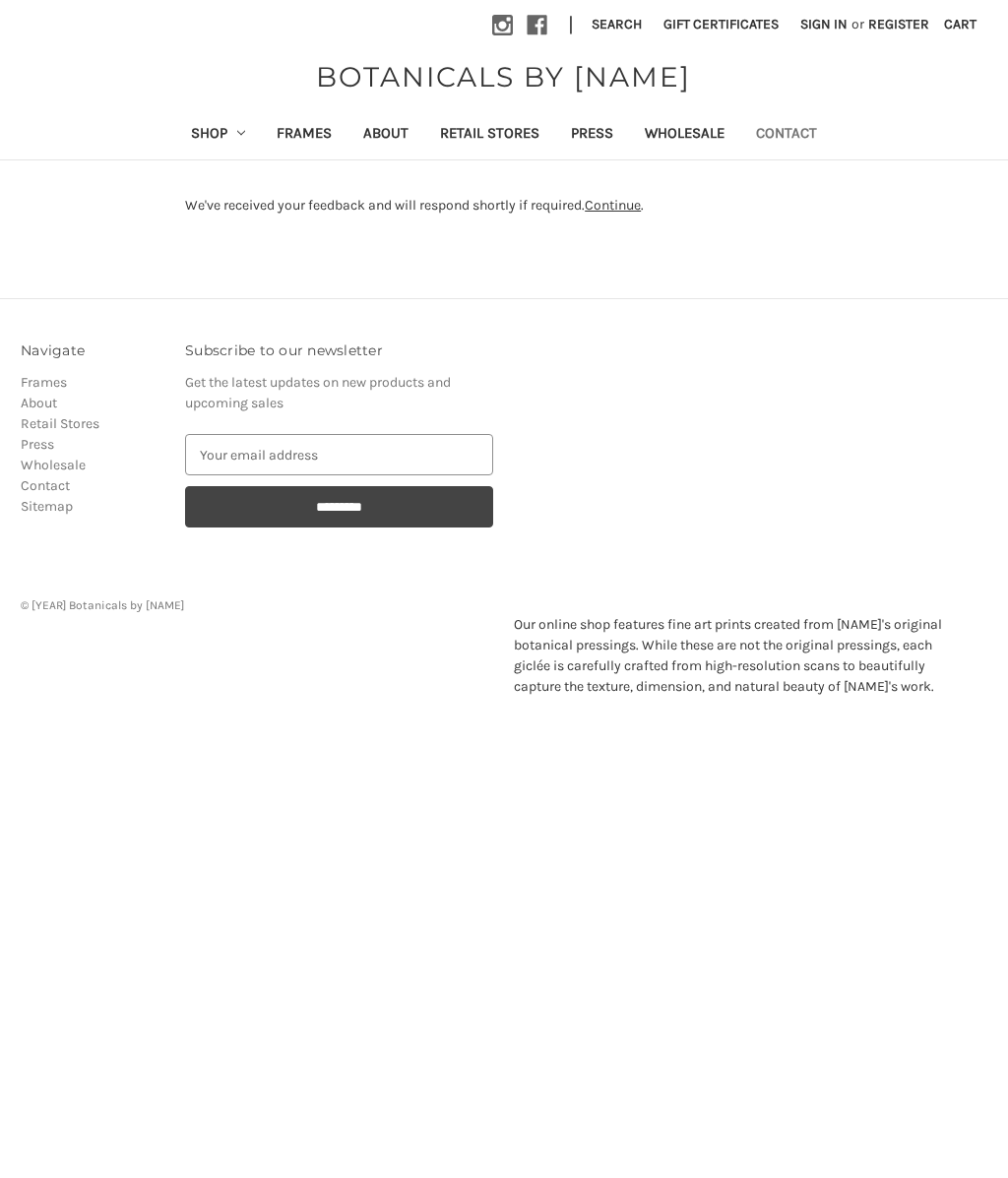 scroll, scrollTop: 0, scrollLeft: 0, axis: both 